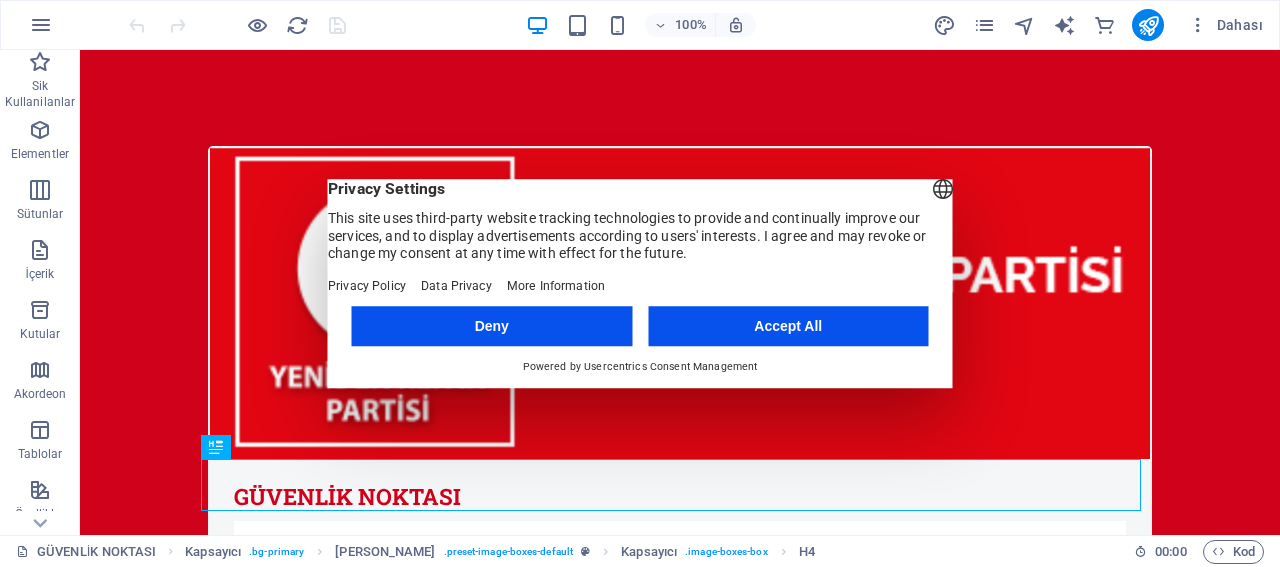 scroll, scrollTop: 0, scrollLeft: 0, axis: both 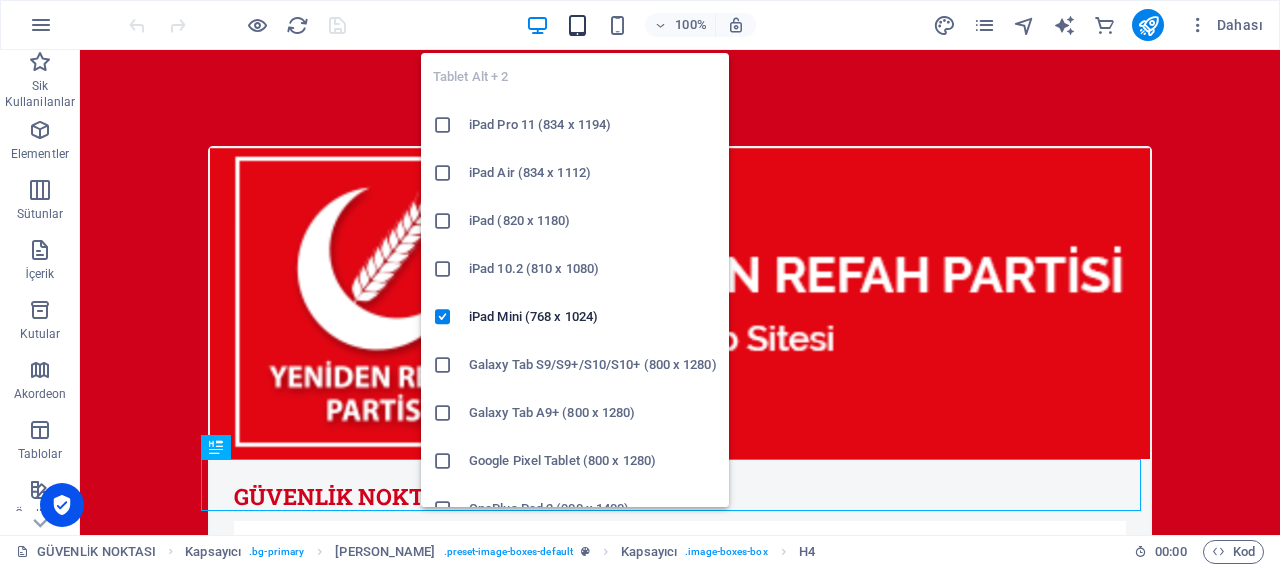 click at bounding box center [577, 25] 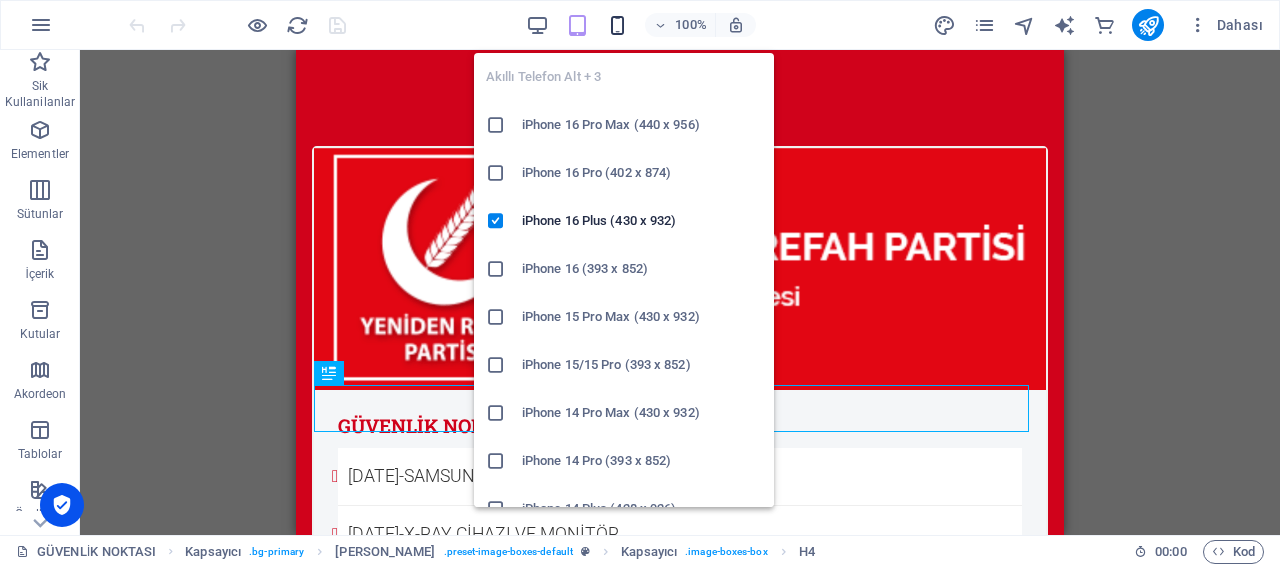 click at bounding box center (617, 25) 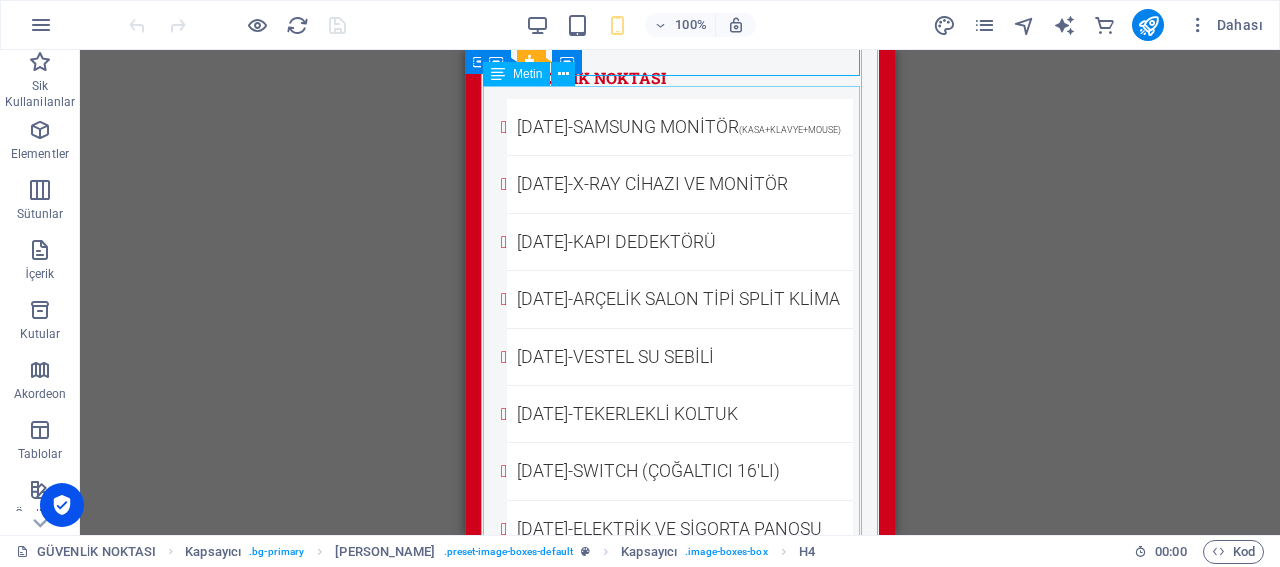 scroll, scrollTop: 0, scrollLeft: 0, axis: both 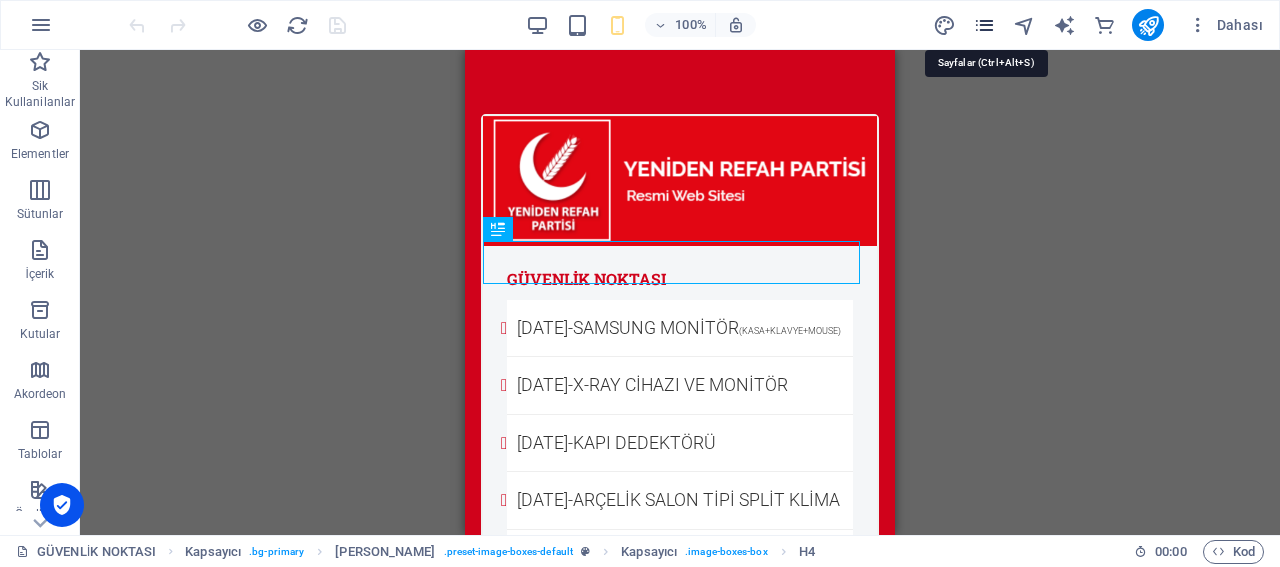 click at bounding box center [984, 25] 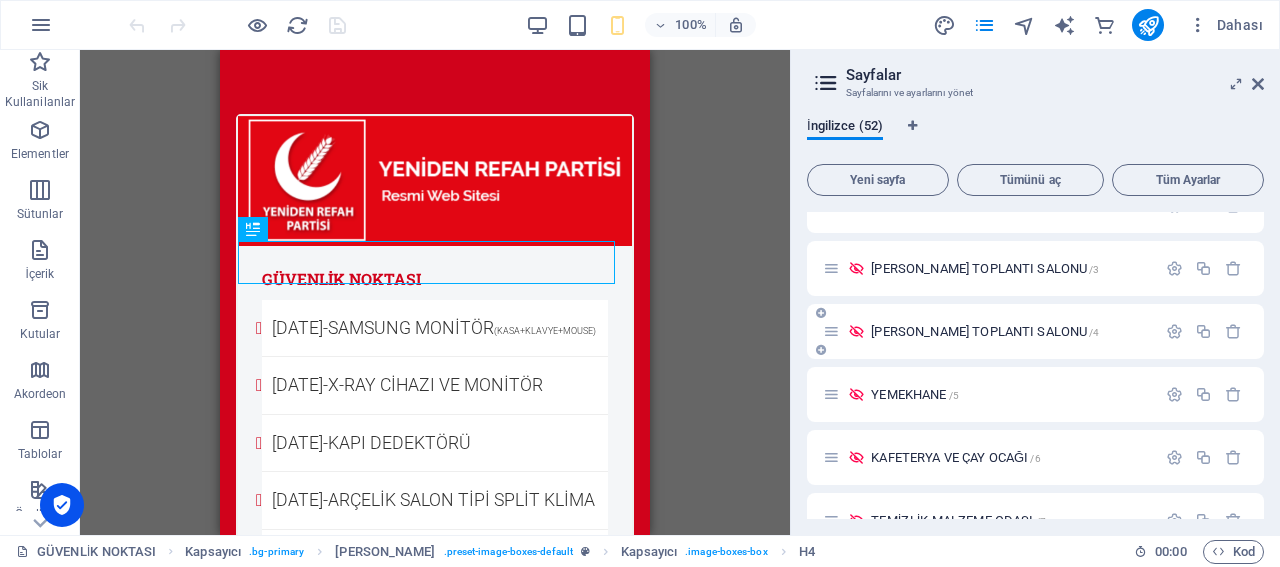 scroll, scrollTop: 0, scrollLeft: 0, axis: both 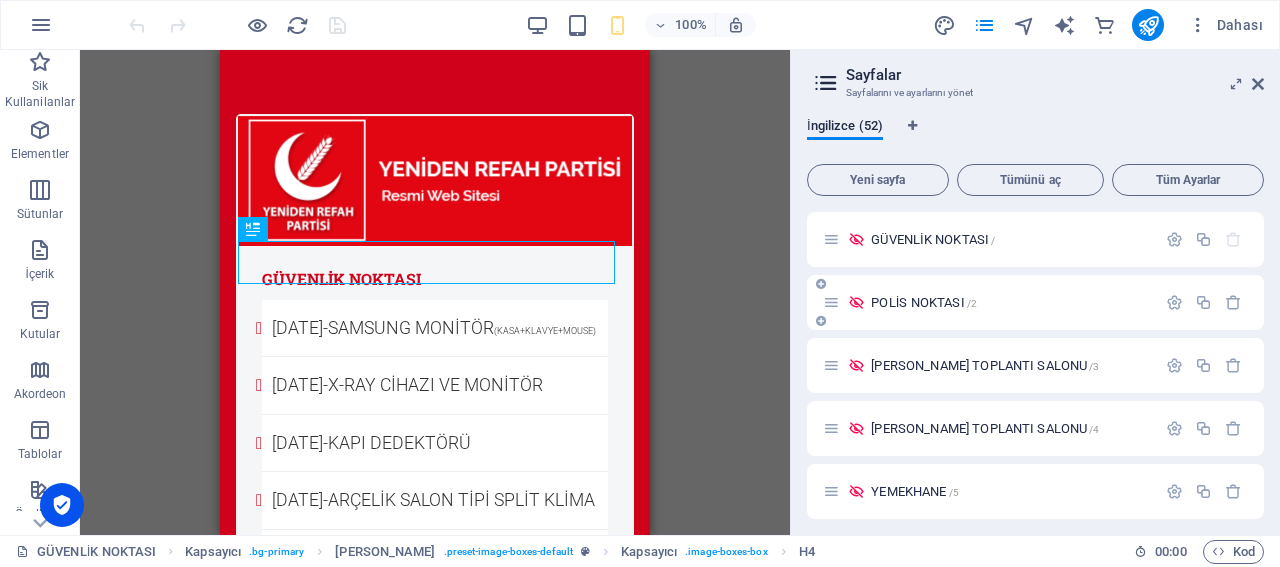 click on "POLİS NOKTASI /2" at bounding box center [924, 302] 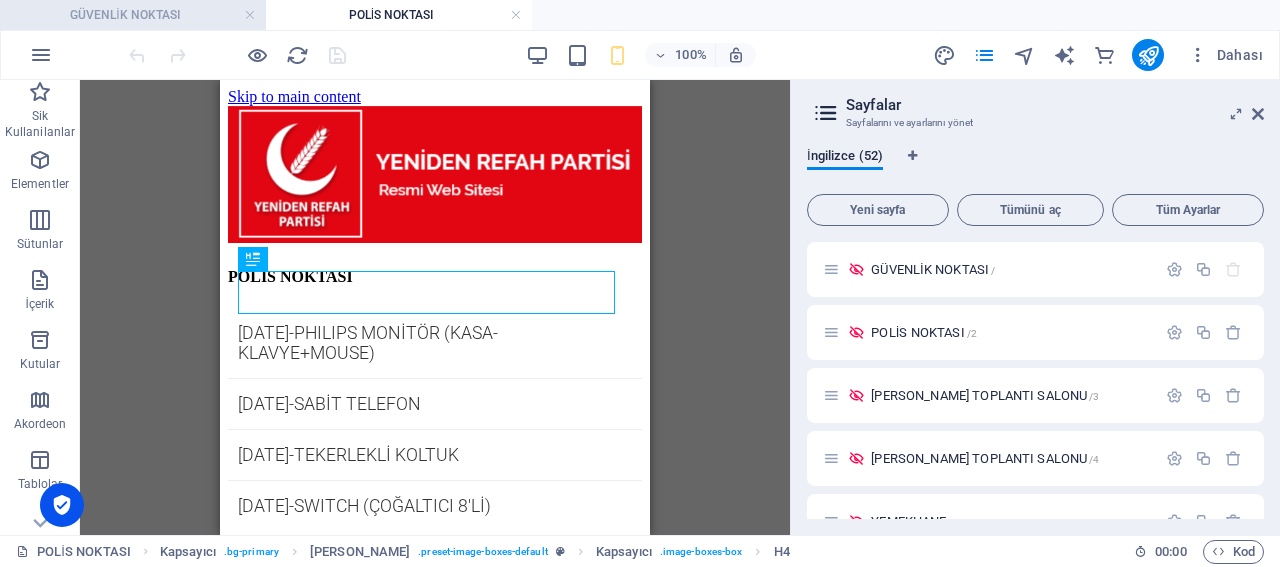 scroll, scrollTop: 0, scrollLeft: 0, axis: both 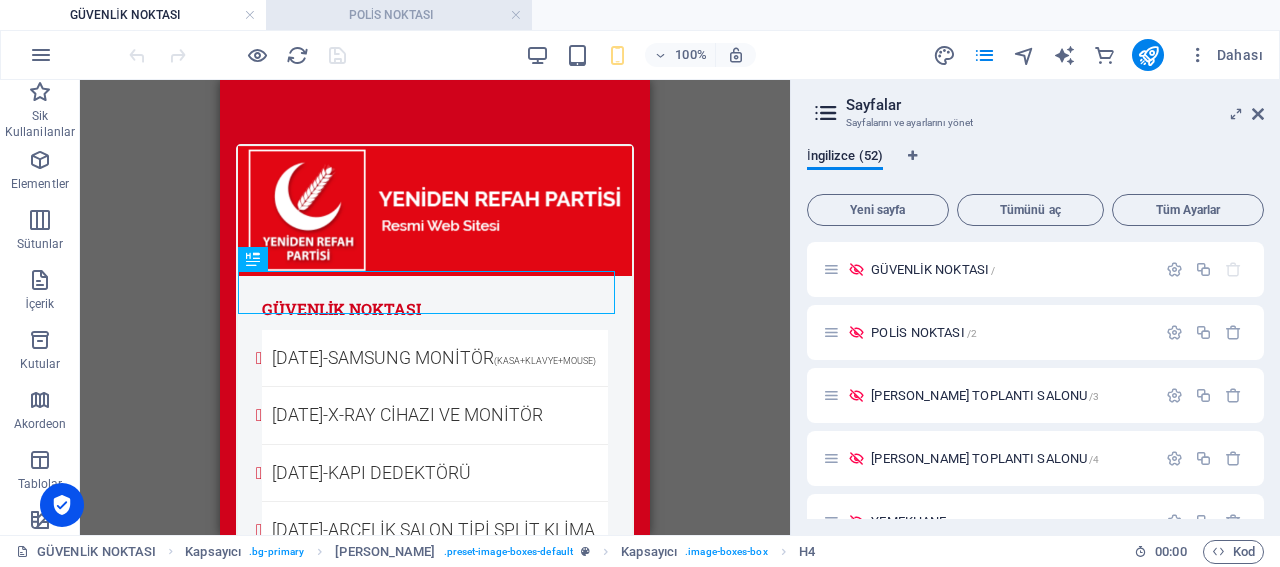 click on "POLİS NOKTASI" at bounding box center [399, 15] 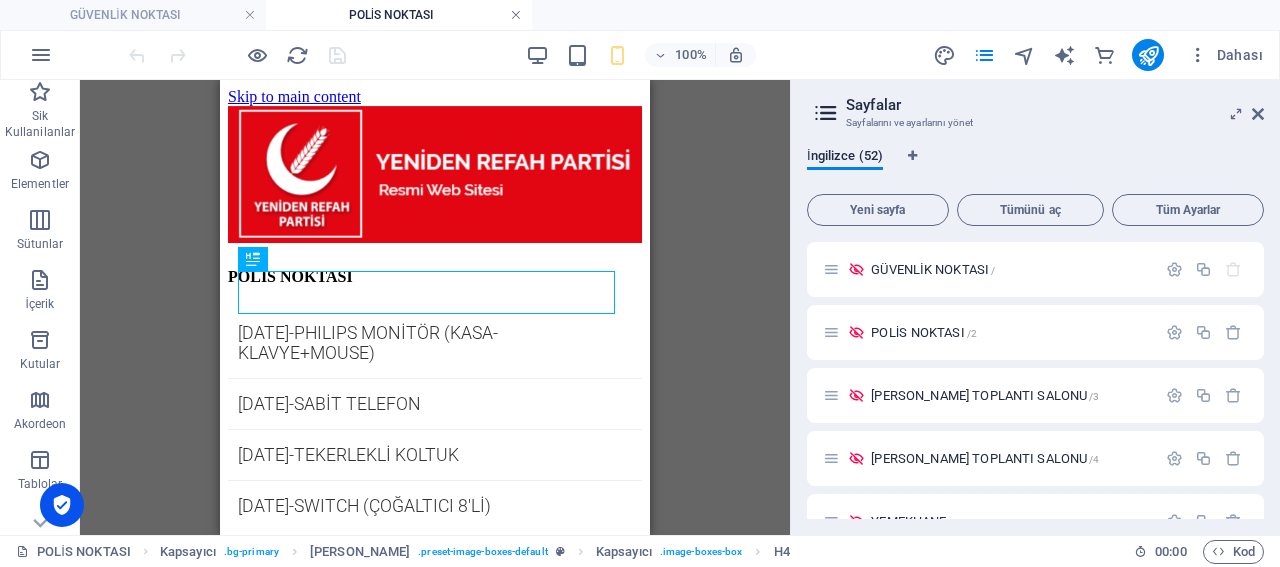 click at bounding box center [516, 15] 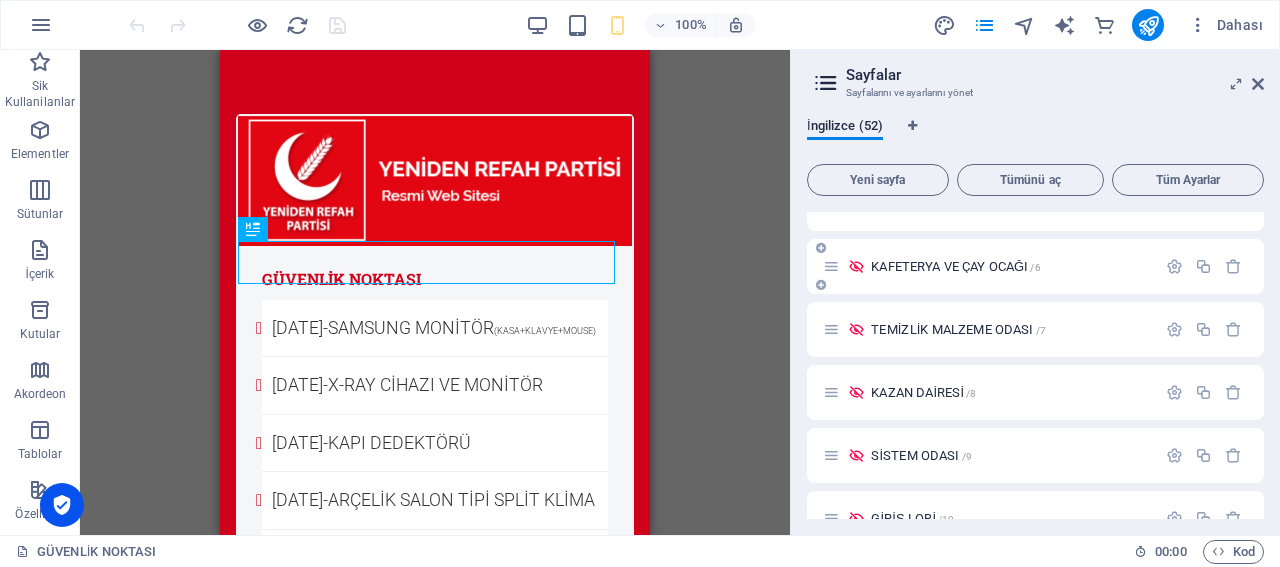 scroll, scrollTop: 192, scrollLeft: 0, axis: vertical 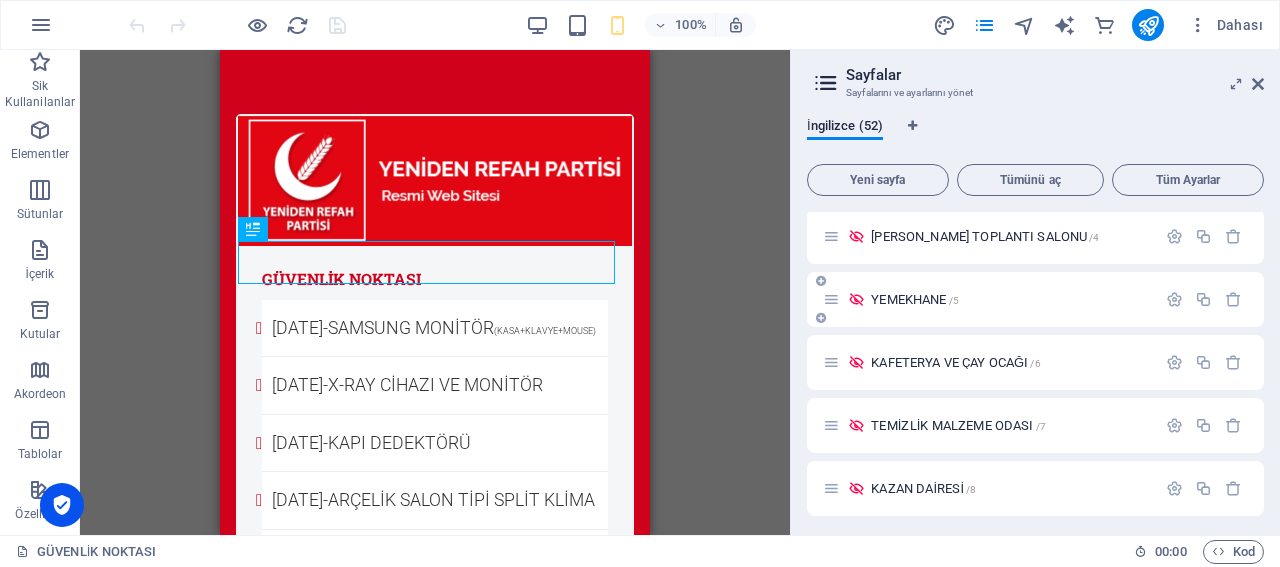 click on "YEMEKHANE /5" at bounding box center [915, 299] 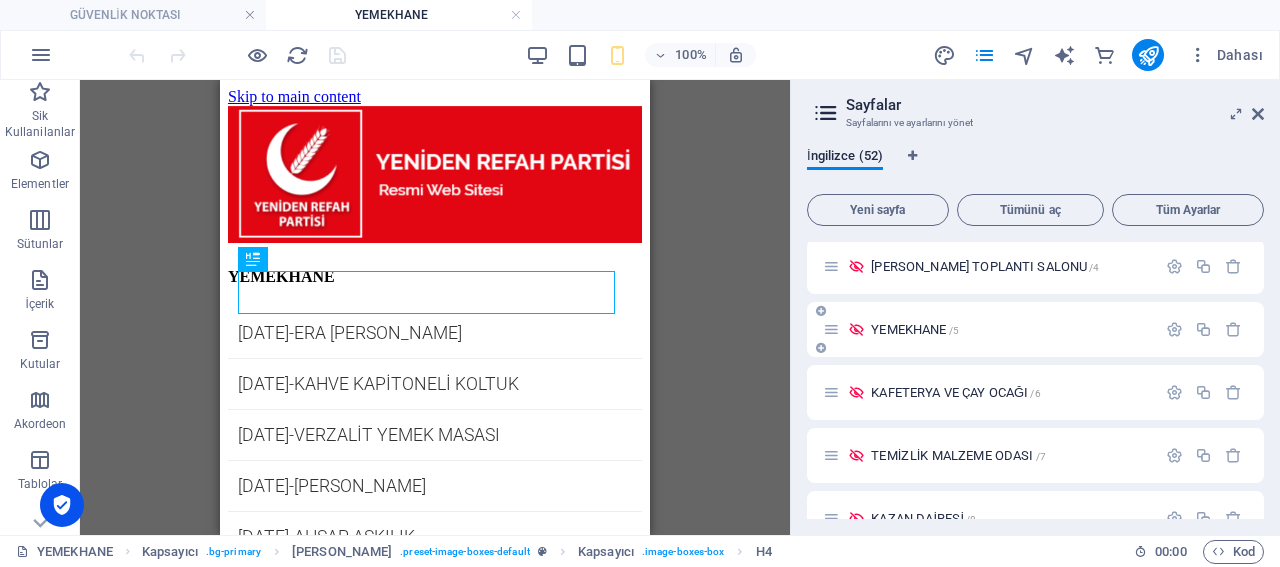 scroll, scrollTop: 0, scrollLeft: 0, axis: both 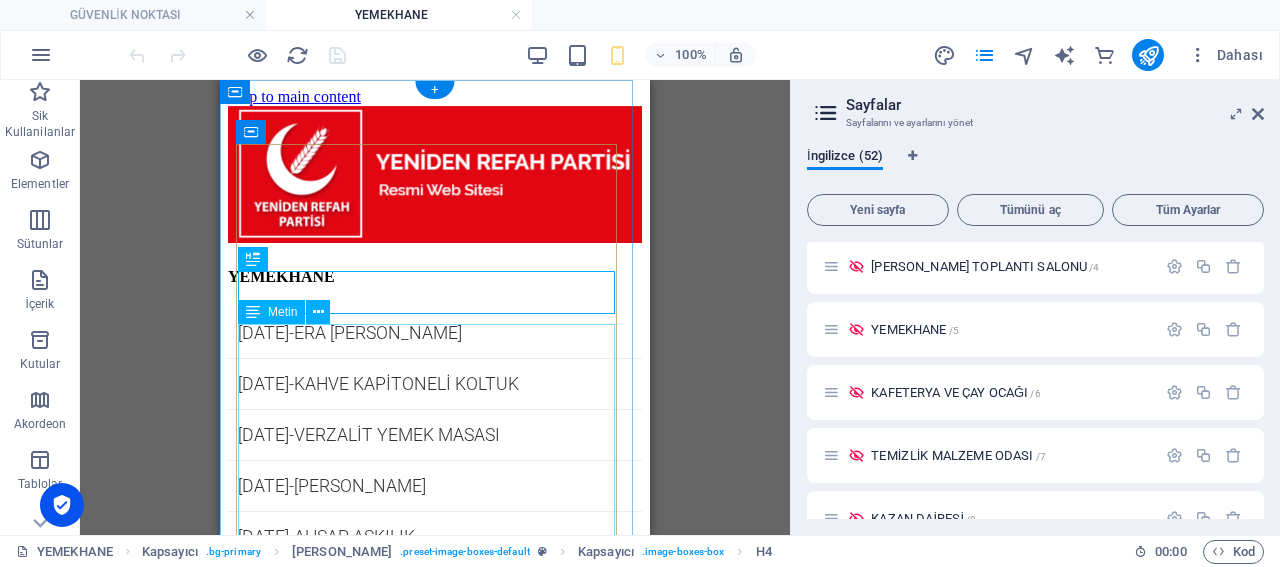 click on "[DATE]-ERA YEMEK MASASI [DATE]-KAHVE KAPİTONELİ KOLTUK [DATE]-VERZALİT YEMEK MASASI [DATE]-YONCA SANDALYE [DATE]-AHŞAP ASKILIK [DATE]-YÖNLENDİRME ŞERİTİ [DATE]-ÇAYCI [DATE]-KAHVE MAKİNESİ [DATE]-TOST MAKİNESİ [DATE]-ÇÖP KOVASI BÜYÜK BOY [DATE]-MİKRODALGA FIRIN" at bounding box center (435, 588) 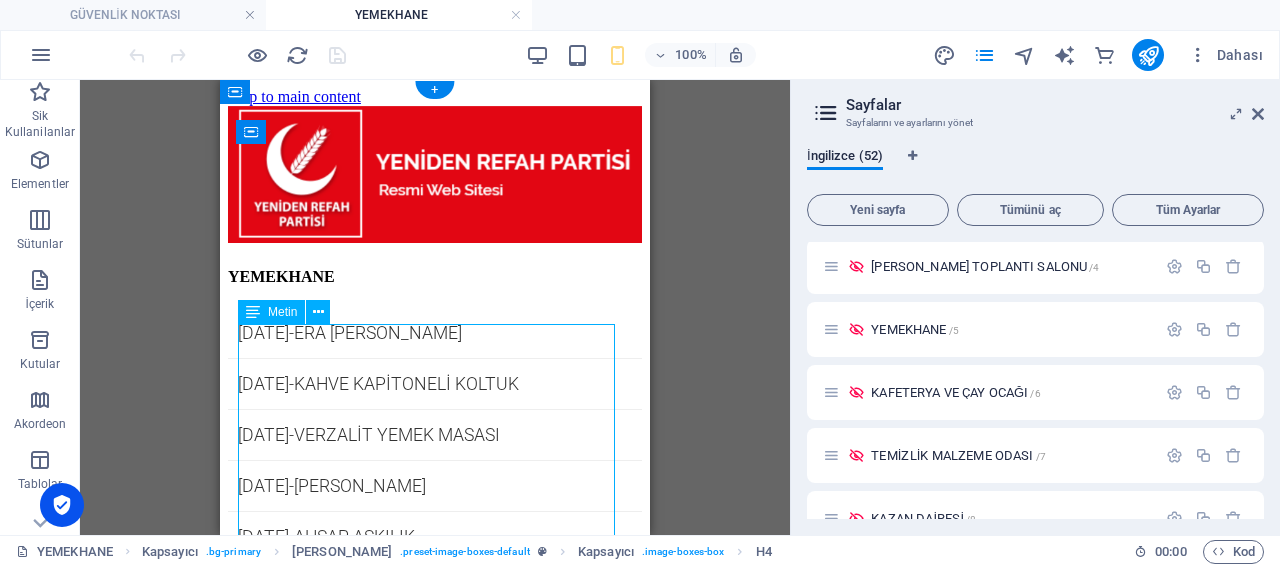 click on "[DATE]-ERA YEMEK MASASI [DATE]-KAHVE KAPİTONELİ KOLTUK [DATE]-VERZALİT YEMEK MASASI [DATE]-YONCA SANDALYE [DATE]-AHŞAP ASKILIK [DATE]-YÖNLENDİRME ŞERİTİ [DATE]-ÇAYCI [DATE]-KAHVE MAKİNESİ [DATE]-TOST MAKİNESİ [DATE]-ÇÖP KOVASI BÜYÜK BOY [DATE]-MİKRODALGA FIRIN" at bounding box center (435, 588) 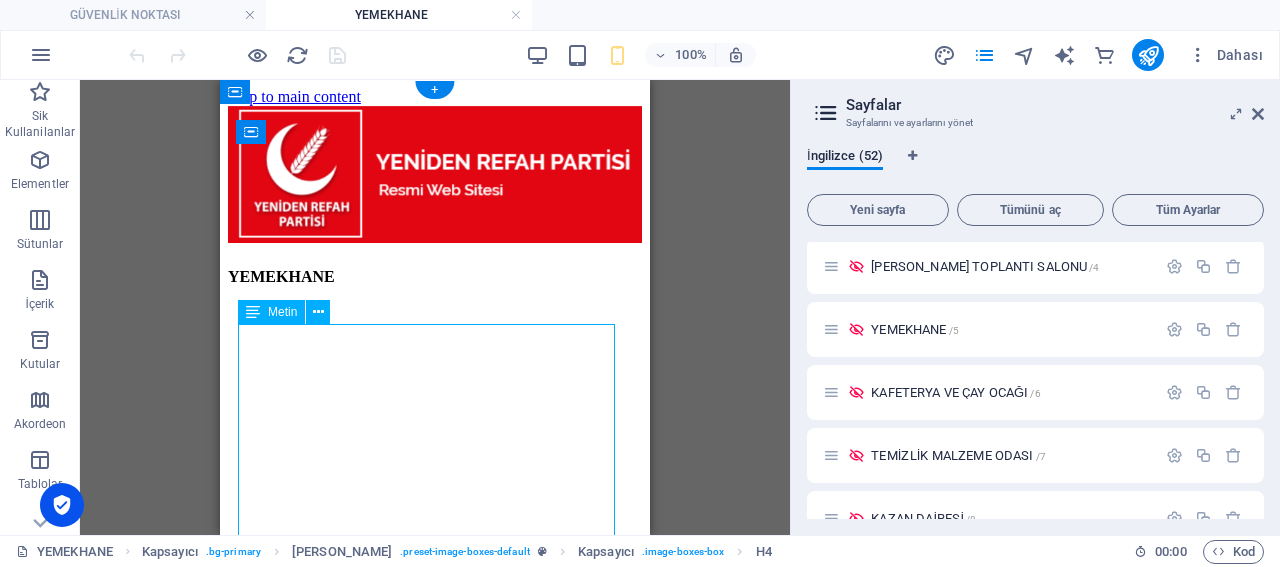 click on "Mevcut içeriği değiştirmek için buraya sürükleyin. Yeni bir element oluşturmak istiyorsanız “Ctrl” tuşuna basın.
H4   Kapsayıcı   Ön ayar   Kapsayıcı   Metin + +" at bounding box center (435, 307) 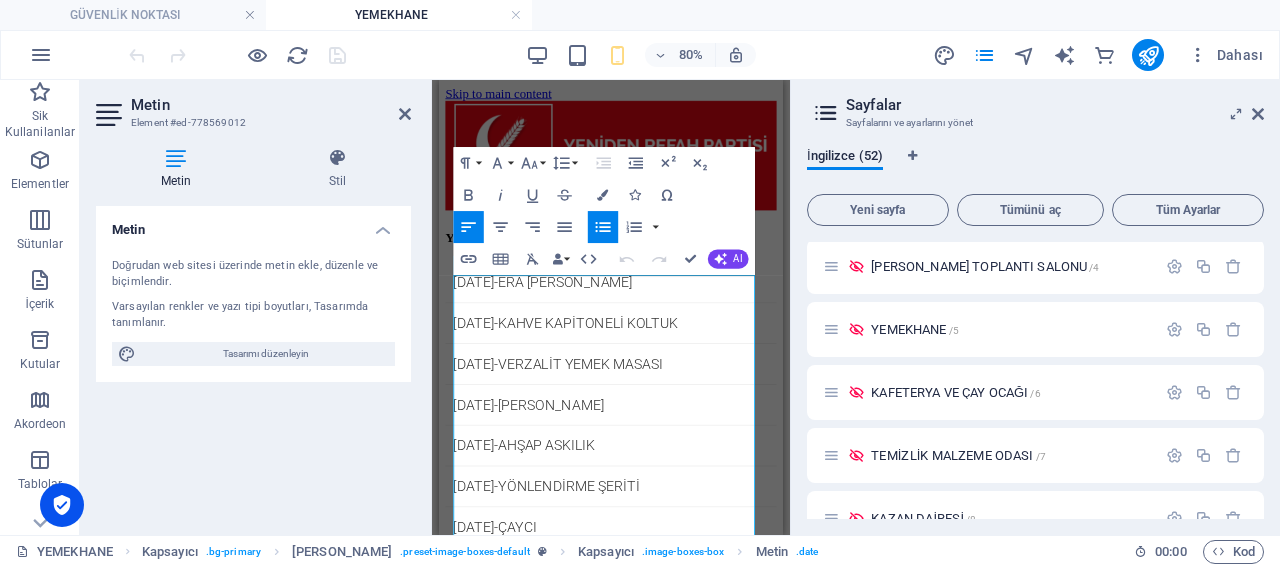click on "Metin" at bounding box center (253, 224) 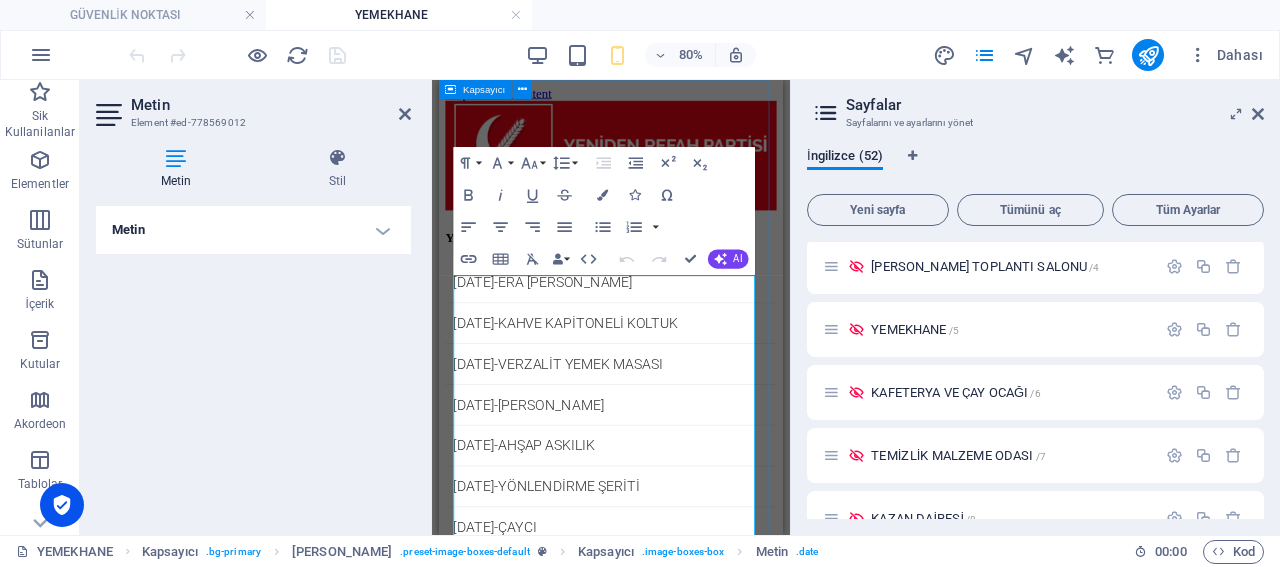 click on "YEMEKHANE [DATE]-ERA YEMEK MASASI [DATE]-KAHVE KAPİTONELİ KOLTUK [DATE]-VERZALİT YEMEK MASASI [DATE]-YONCA SANDALYE [DATE]-AHŞAP ASKILIK [DATE]-YÖNLENDİRME ŞERİTİ [DATE]-ÇAYCI [DATE]-KAHVE MAKİNESİ [DATE]-TOST MAKİNESİ [DATE]-ÇÖP KOVASI BÜYÜK BOY [DATE]-MİKRODALGA FIRIN" at bounding box center (654, 487) 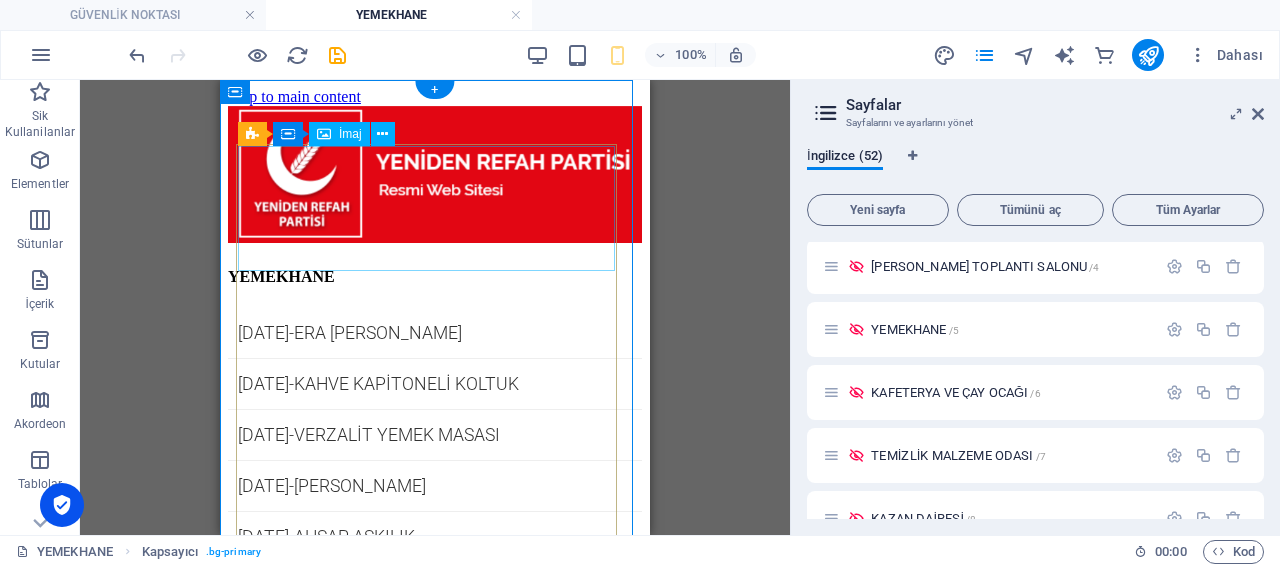 click at bounding box center [435, 176] 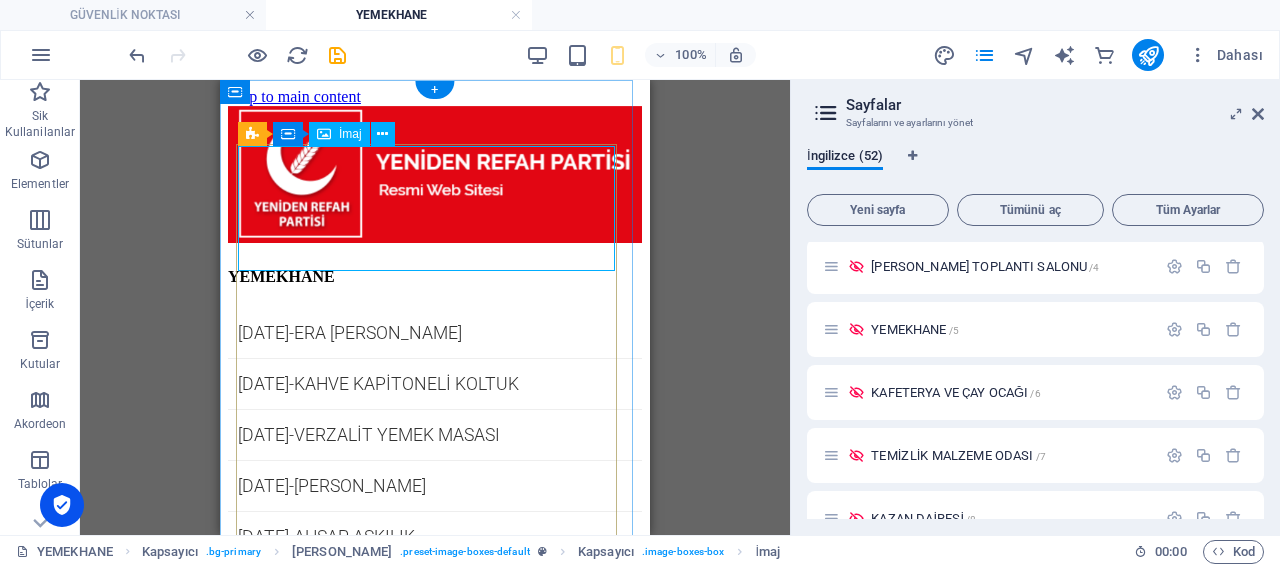 click at bounding box center (435, 176) 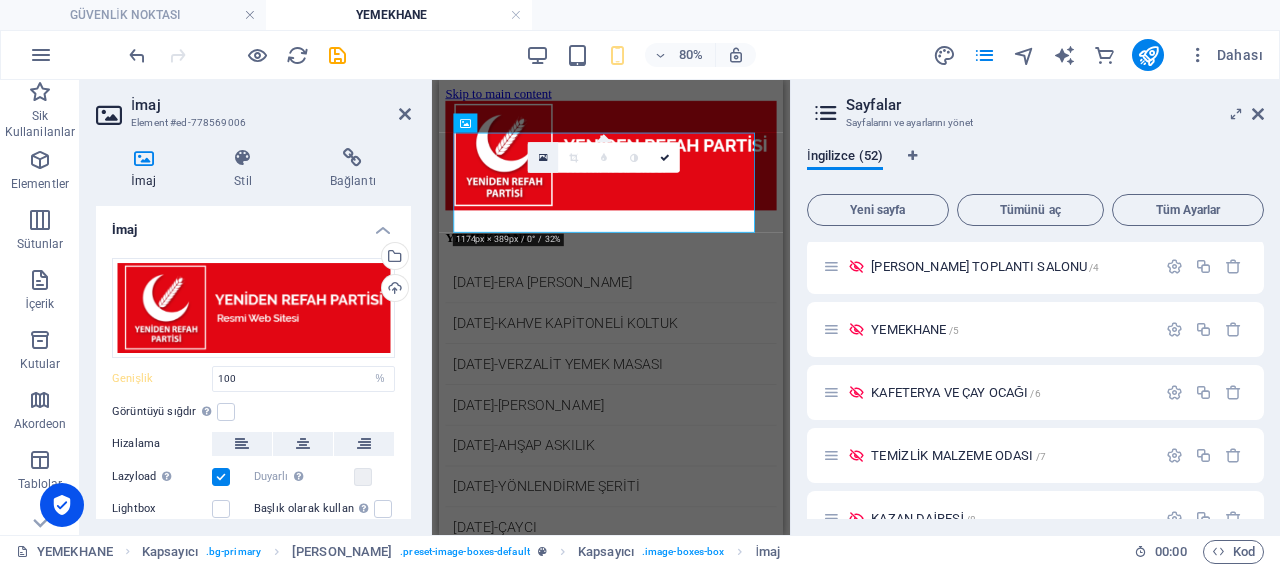click at bounding box center (543, 157) 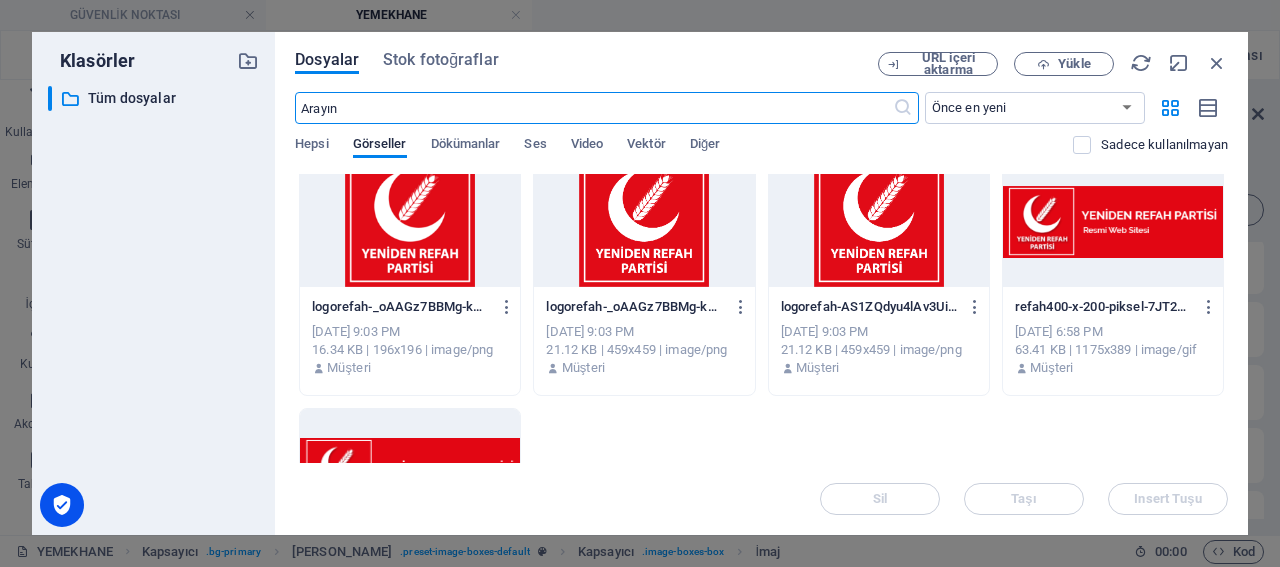 scroll, scrollTop: 0, scrollLeft: 0, axis: both 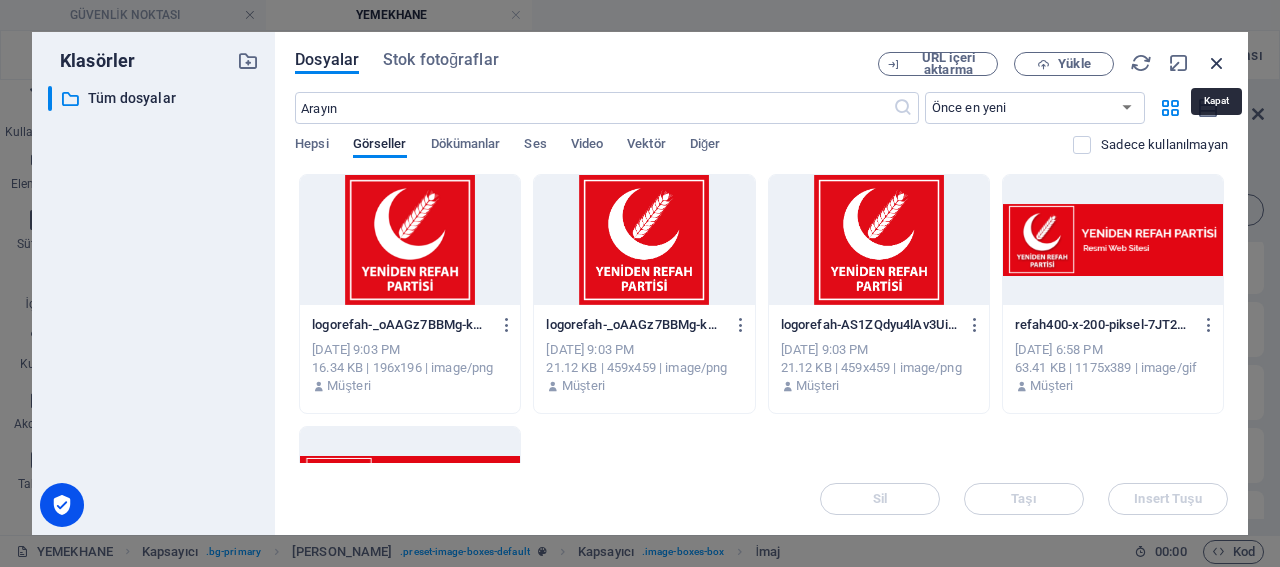 click at bounding box center [1217, 63] 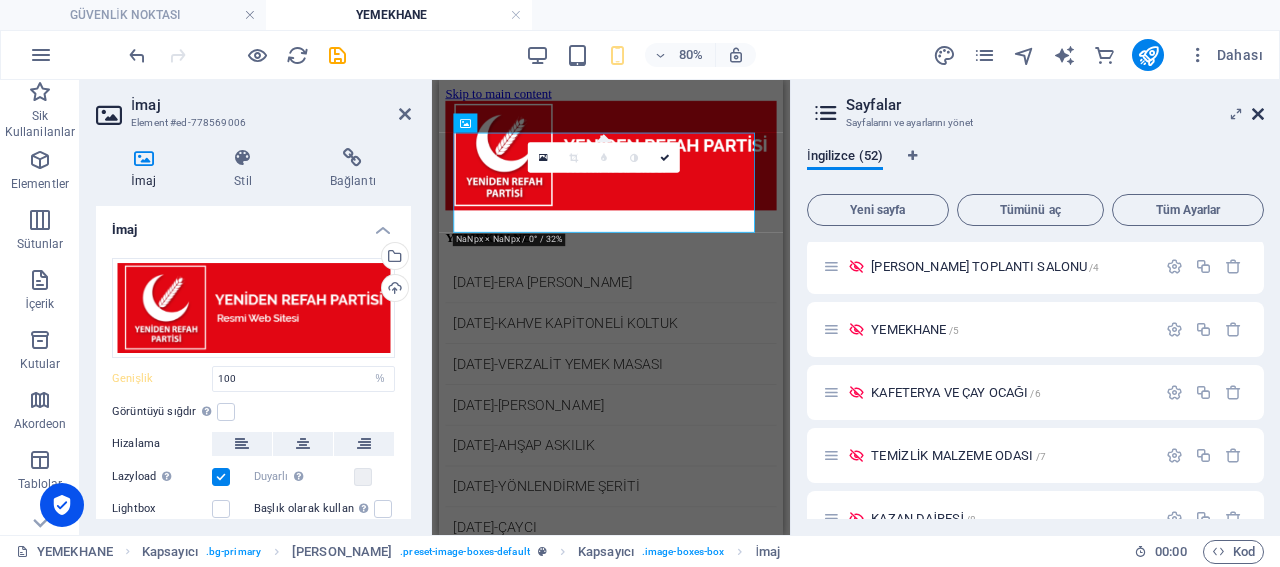 click at bounding box center [1258, 114] 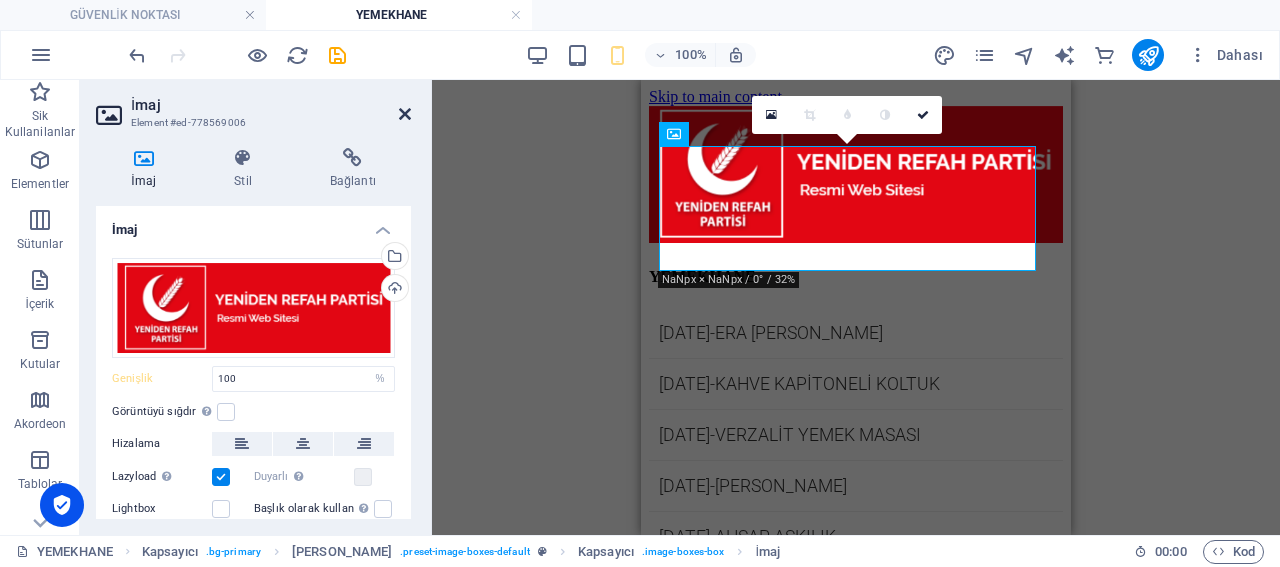 click at bounding box center (405, 114) 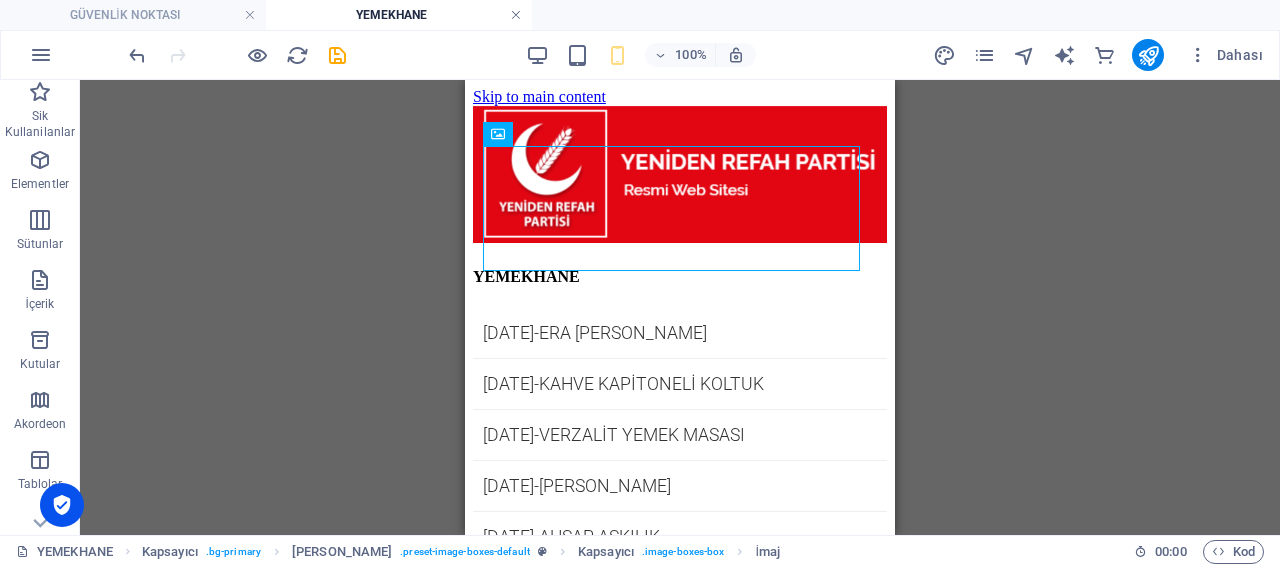 click at bounding box center [516, 15] 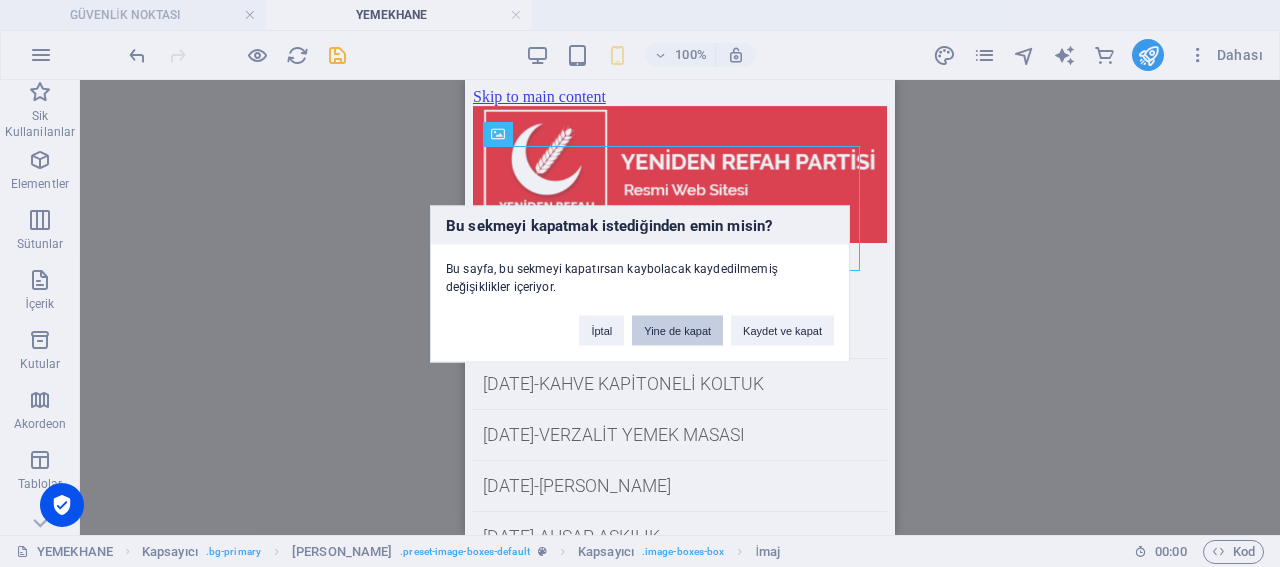 click on "Yine de kapat" at bounding box center [677, 330] 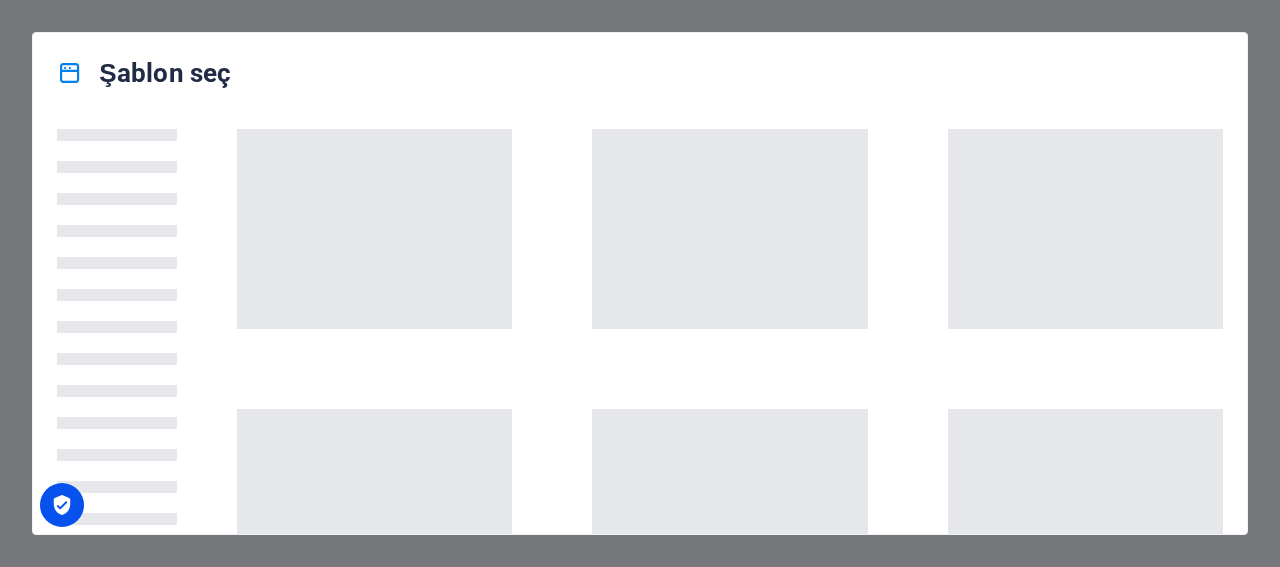 scroll, scrollTop: 0, scrollLeft: 0, axis: both 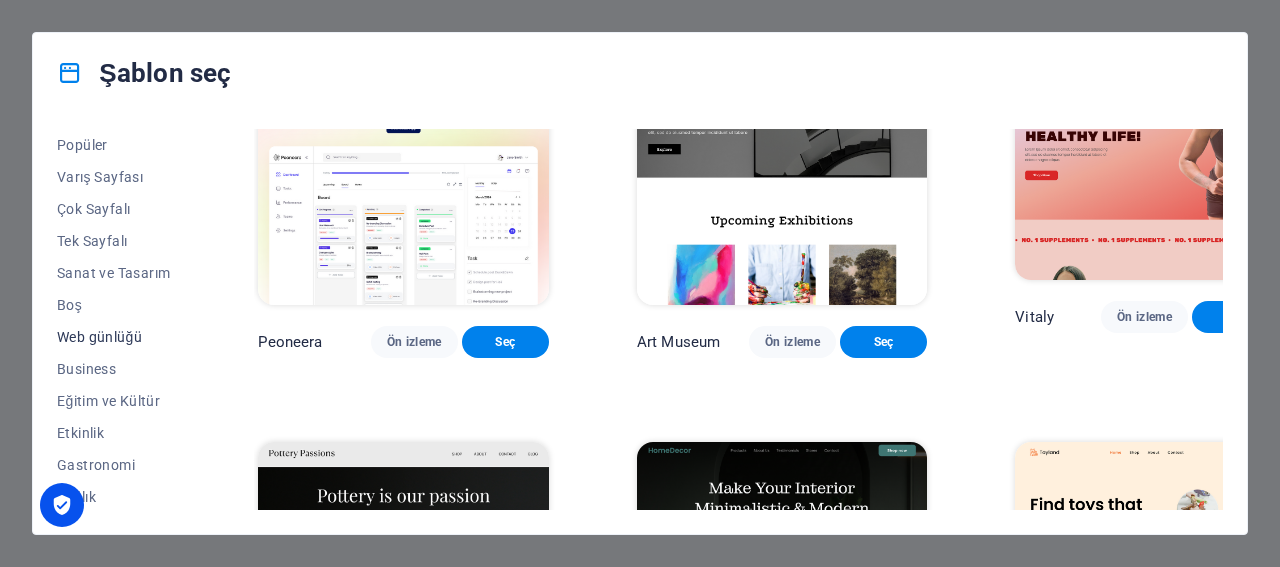 click on "Web günlüğü" at bounding box center [113, 337] 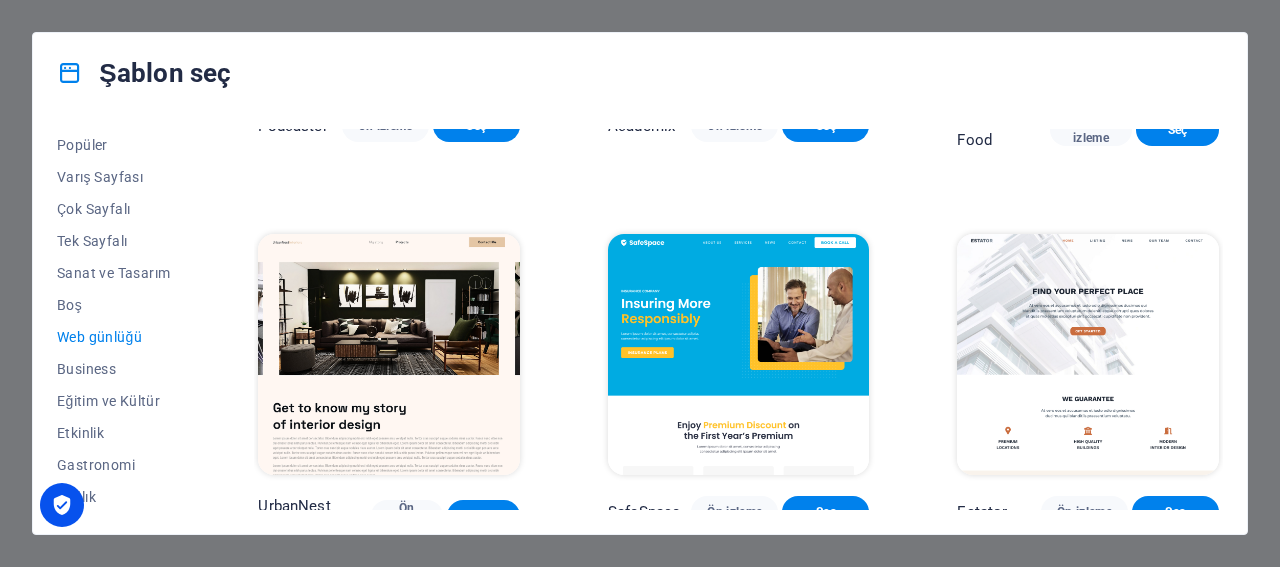 scroll, scrollTop: 672, scrollLeft: 0, axis: vertical 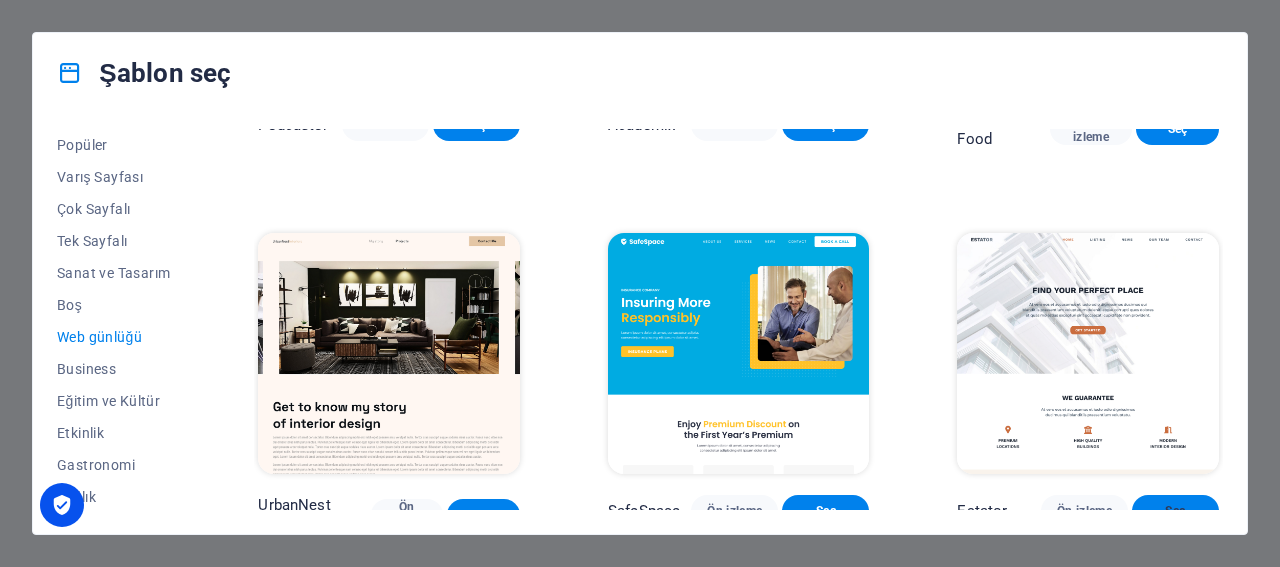 click on "Seç" at bounding box center (1175, 511) 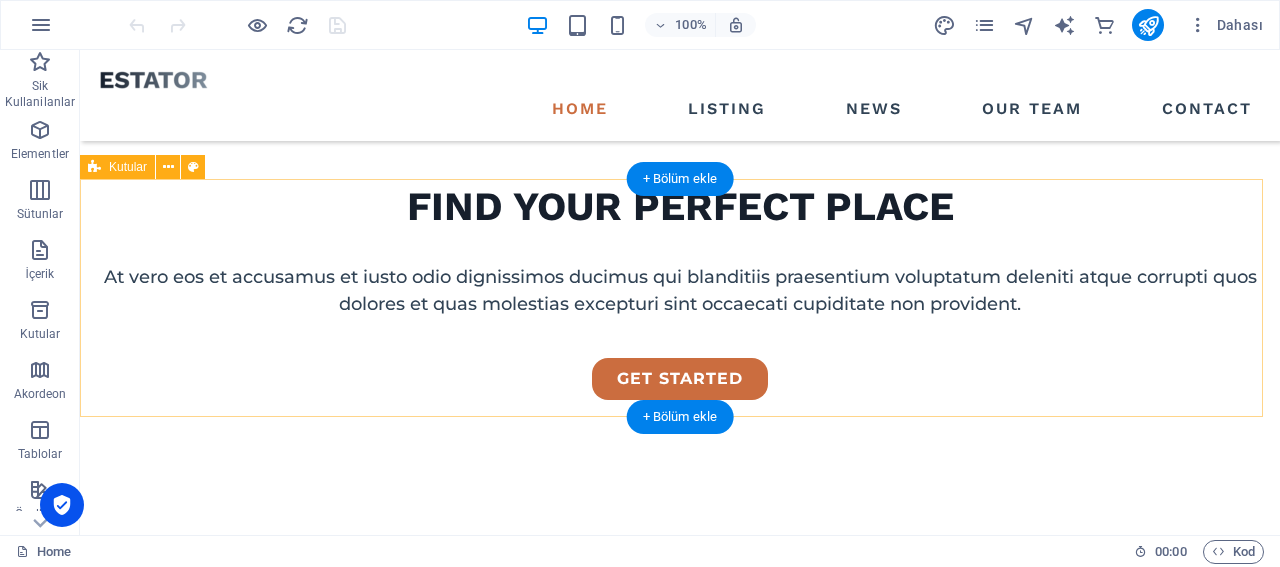 scroll, scrollTop: 624, scrollLeft: 0, axis: vertical 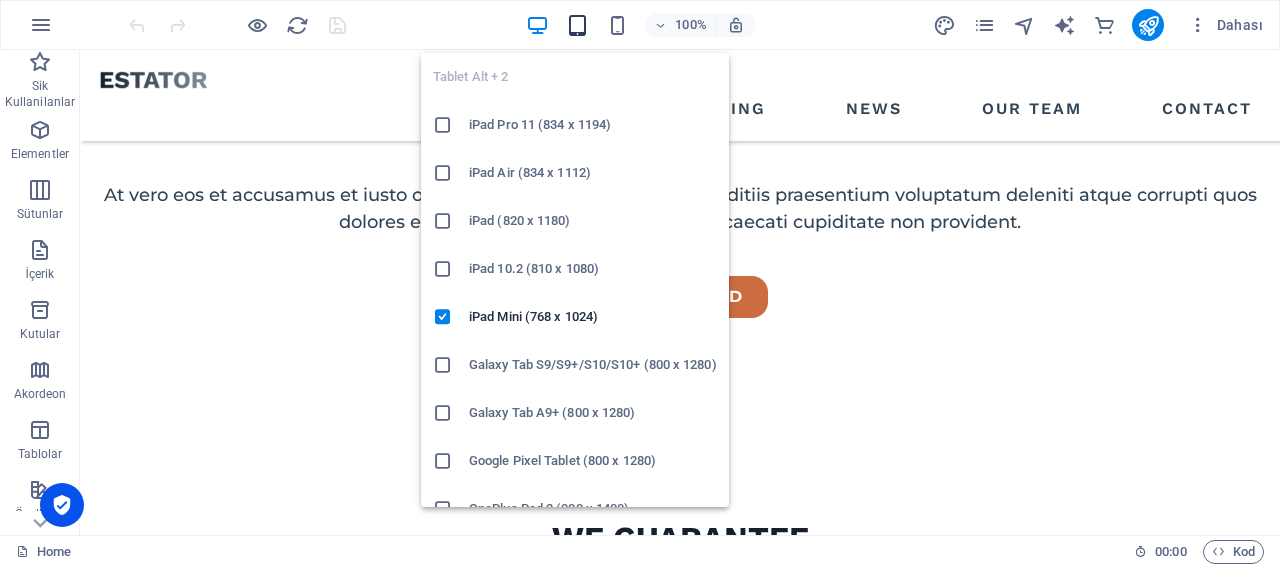 click at bounding box center [577, 25] 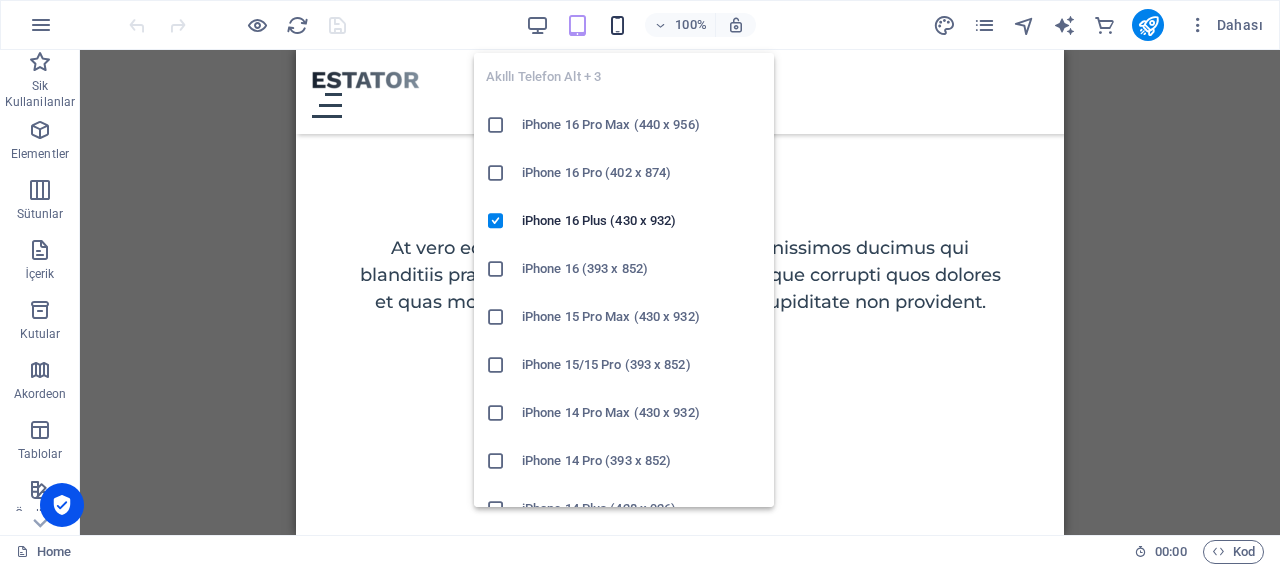 click at bounding box center (617, 25) 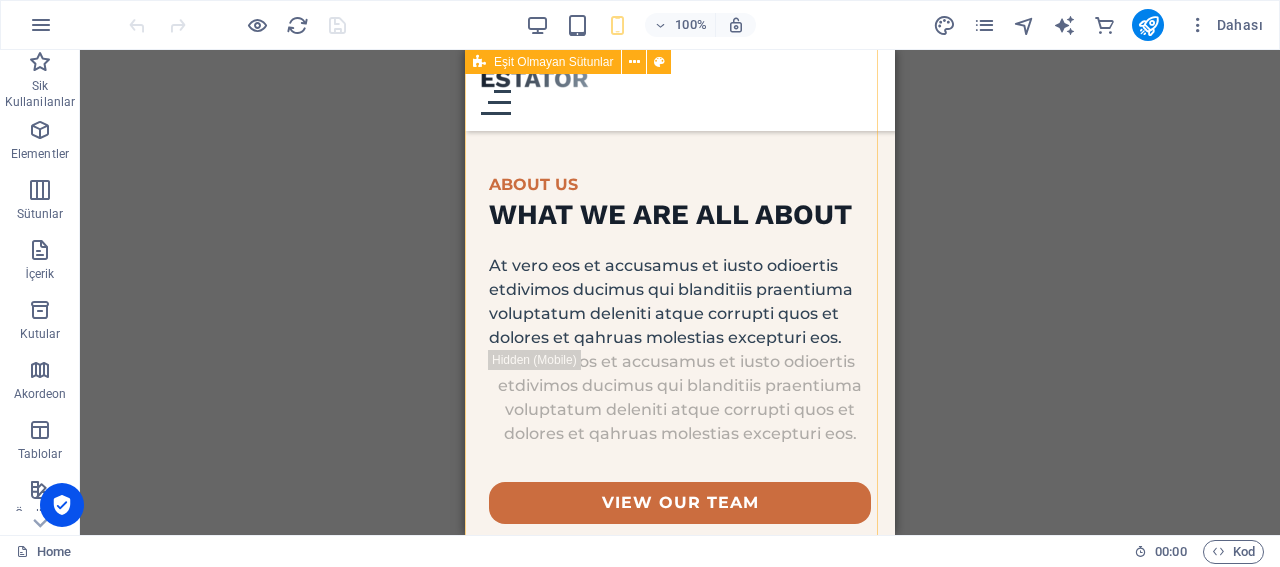 scroll, scrollTop: 4465, scrollLeft: 0, axis: vertical 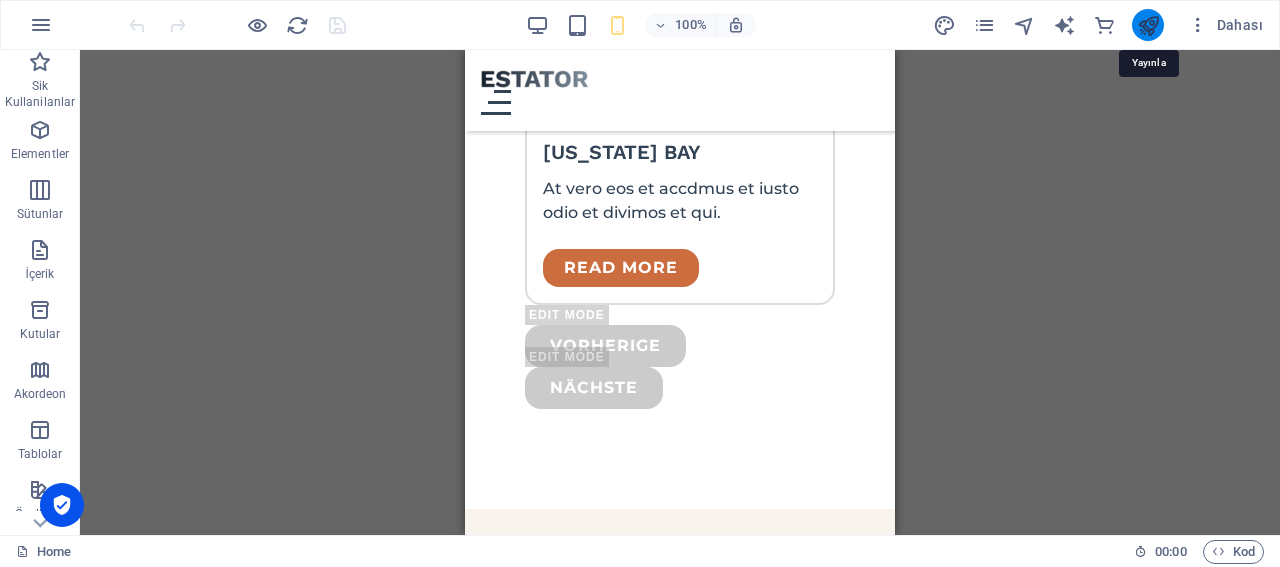 click at bounding box center [1148, 25] 